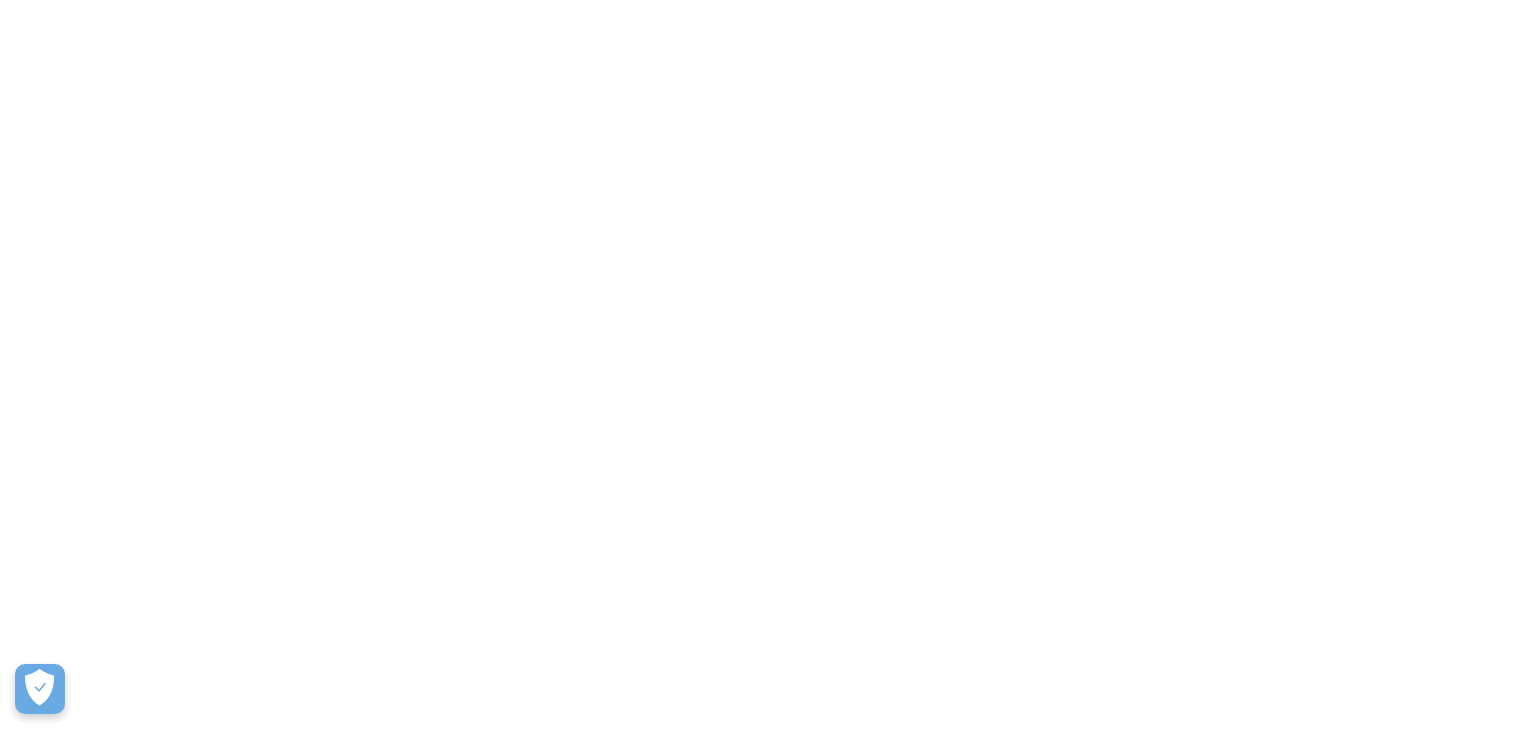 scroll, scrollTop: 0, scrollLeft: 0, axis: both 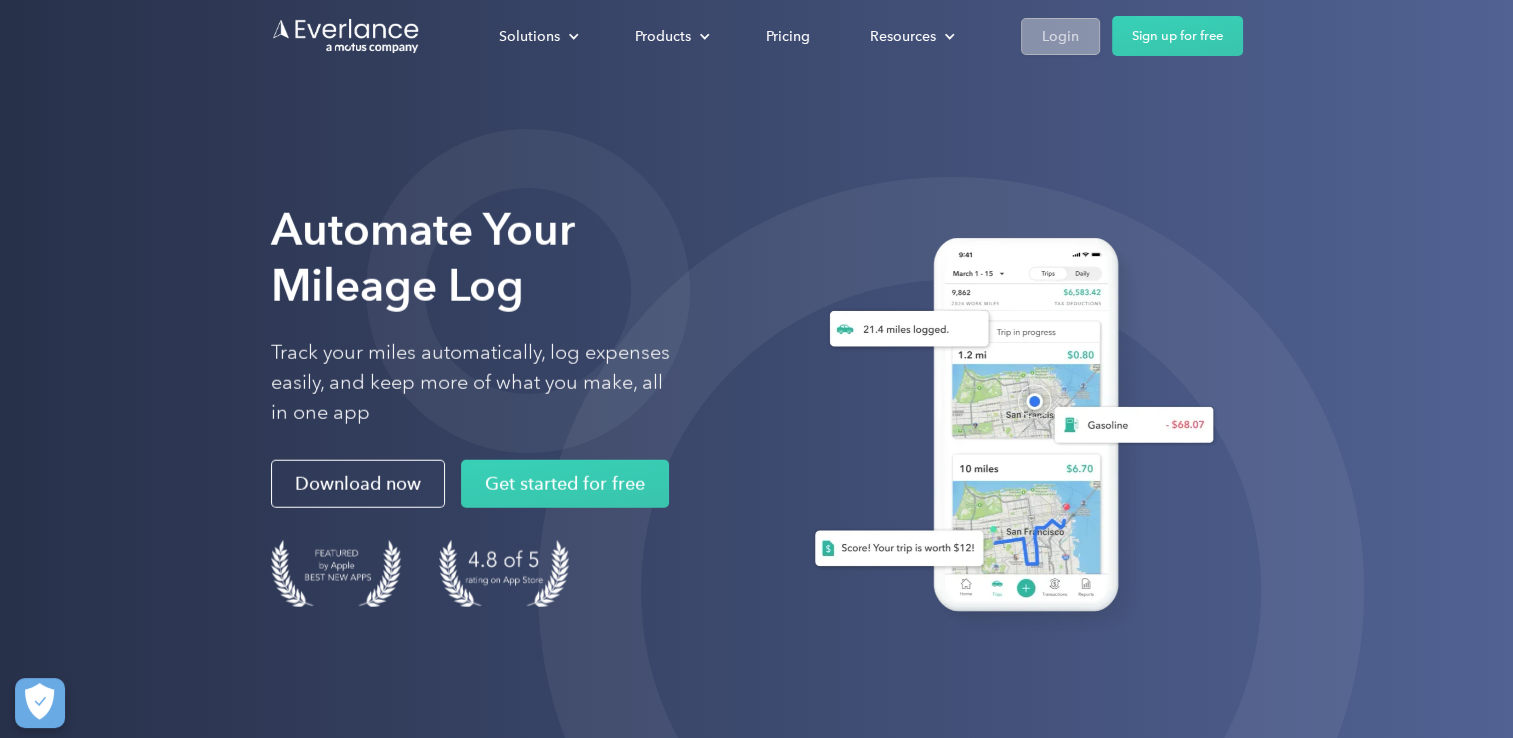 click on "Login" at bounding box center [1060, 36] 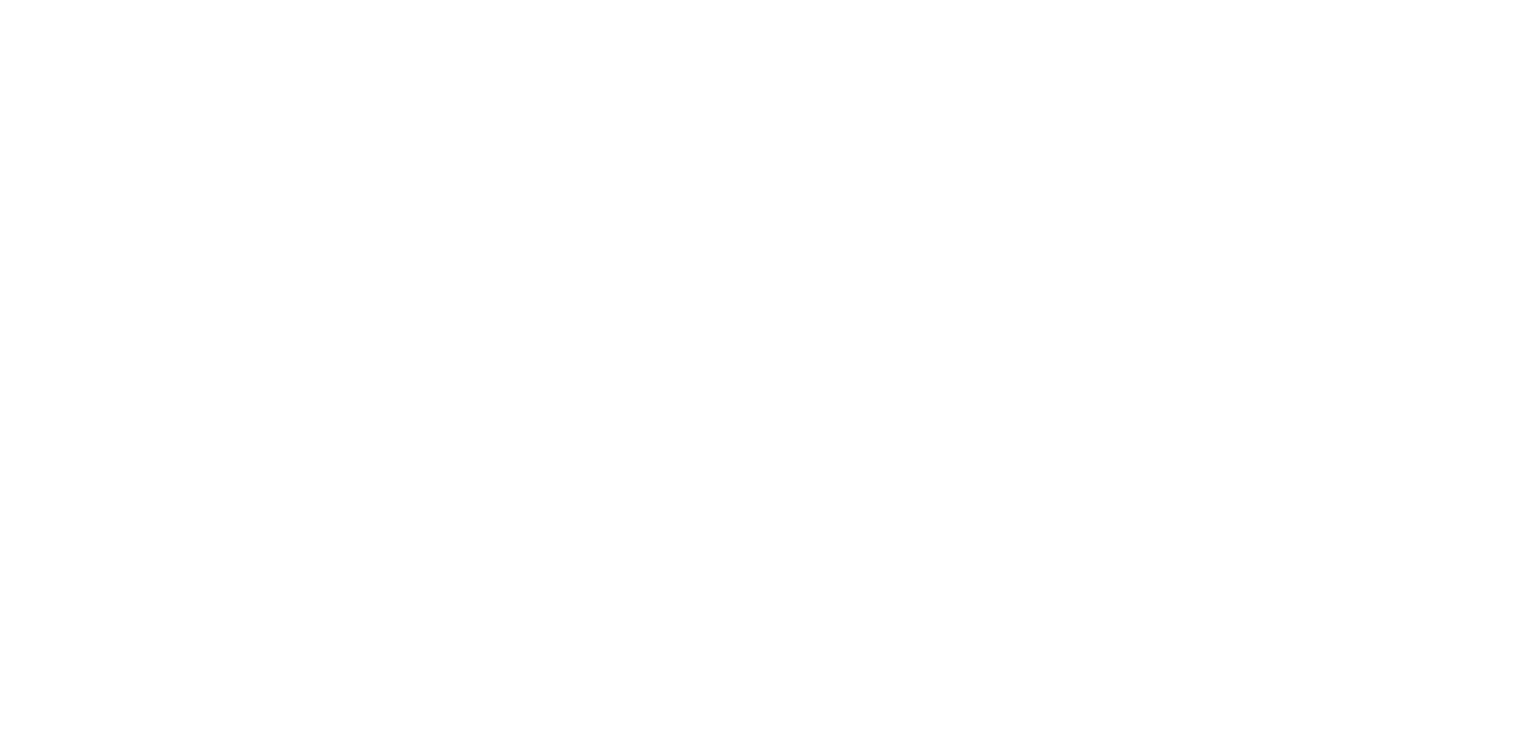 scroll, scrollTop: 0, scrollLeft: 0, axis: both 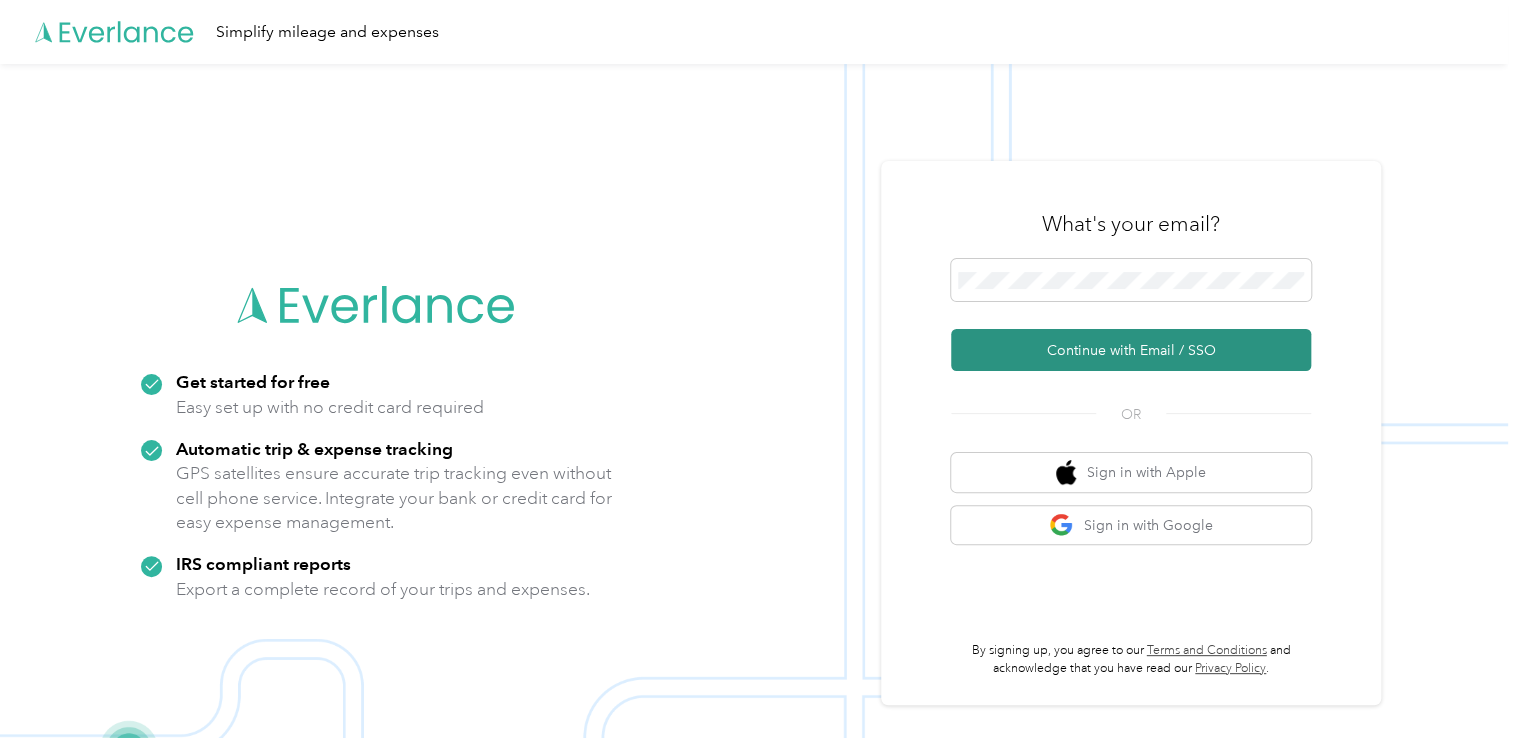 click on "Continue with Email / SSO" at bounding box center (1131, 350) 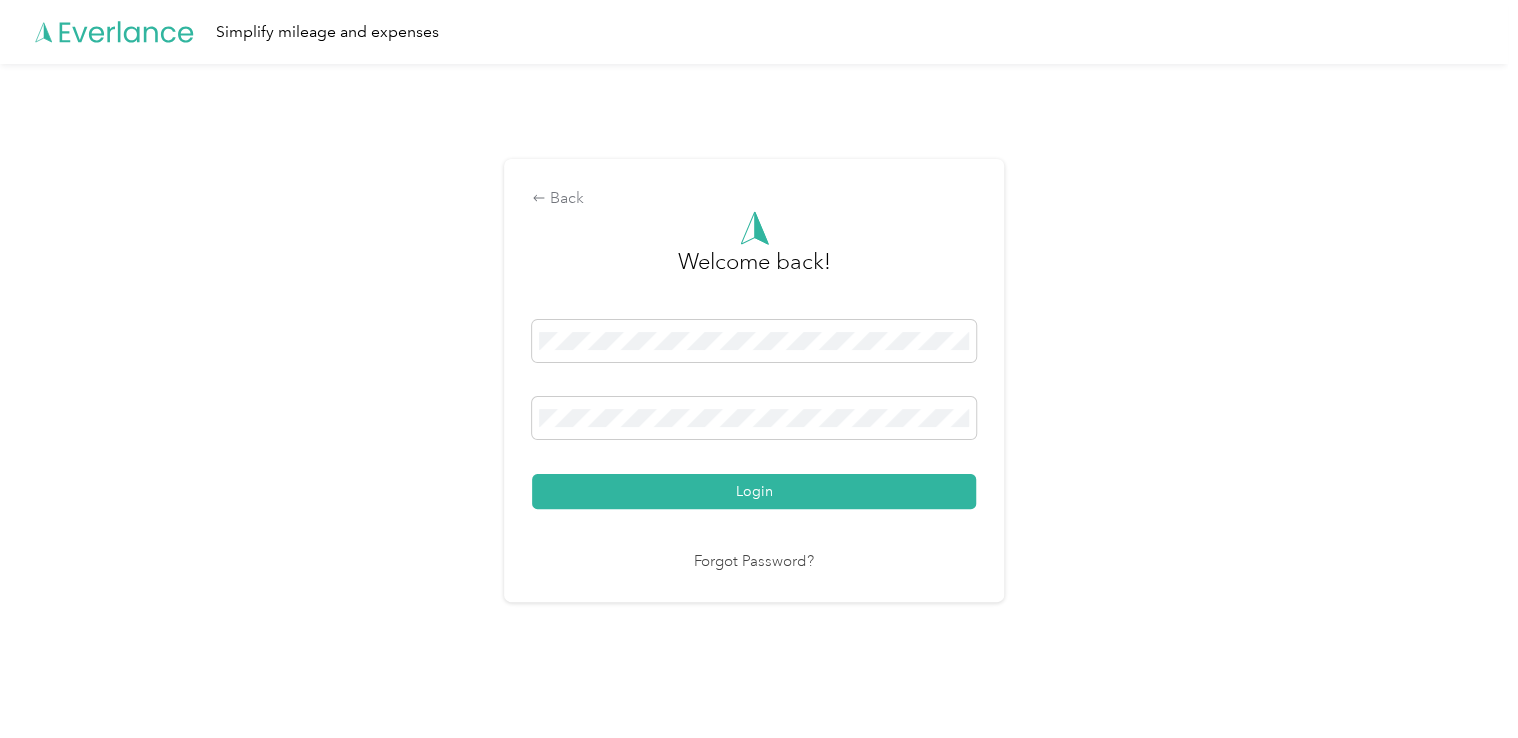drag, startPoint x: 763, startPoint y: 489, endPoint x: 804, endPoint y: 472, distance: 44.38468 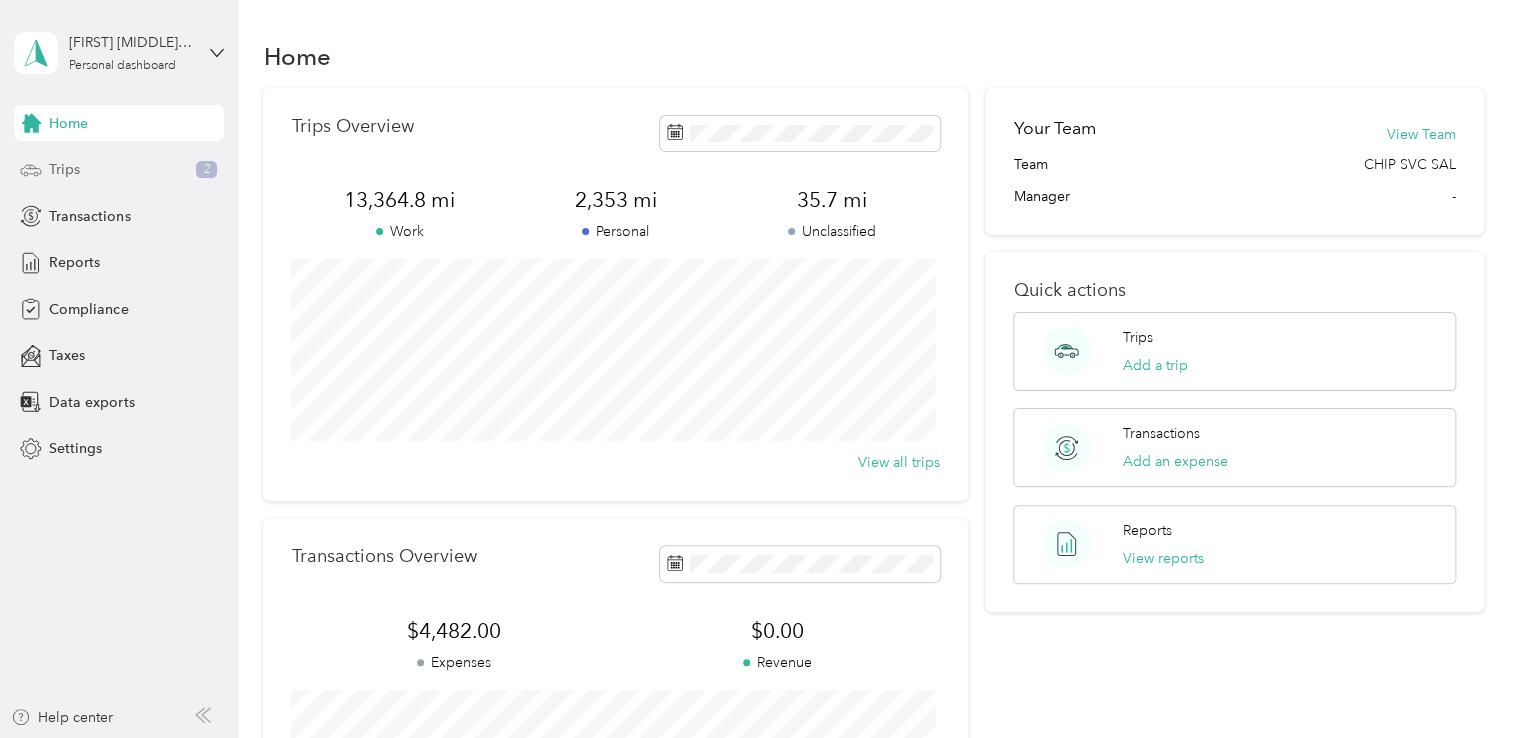 click on "Trips" at bounding box center (64, 169) 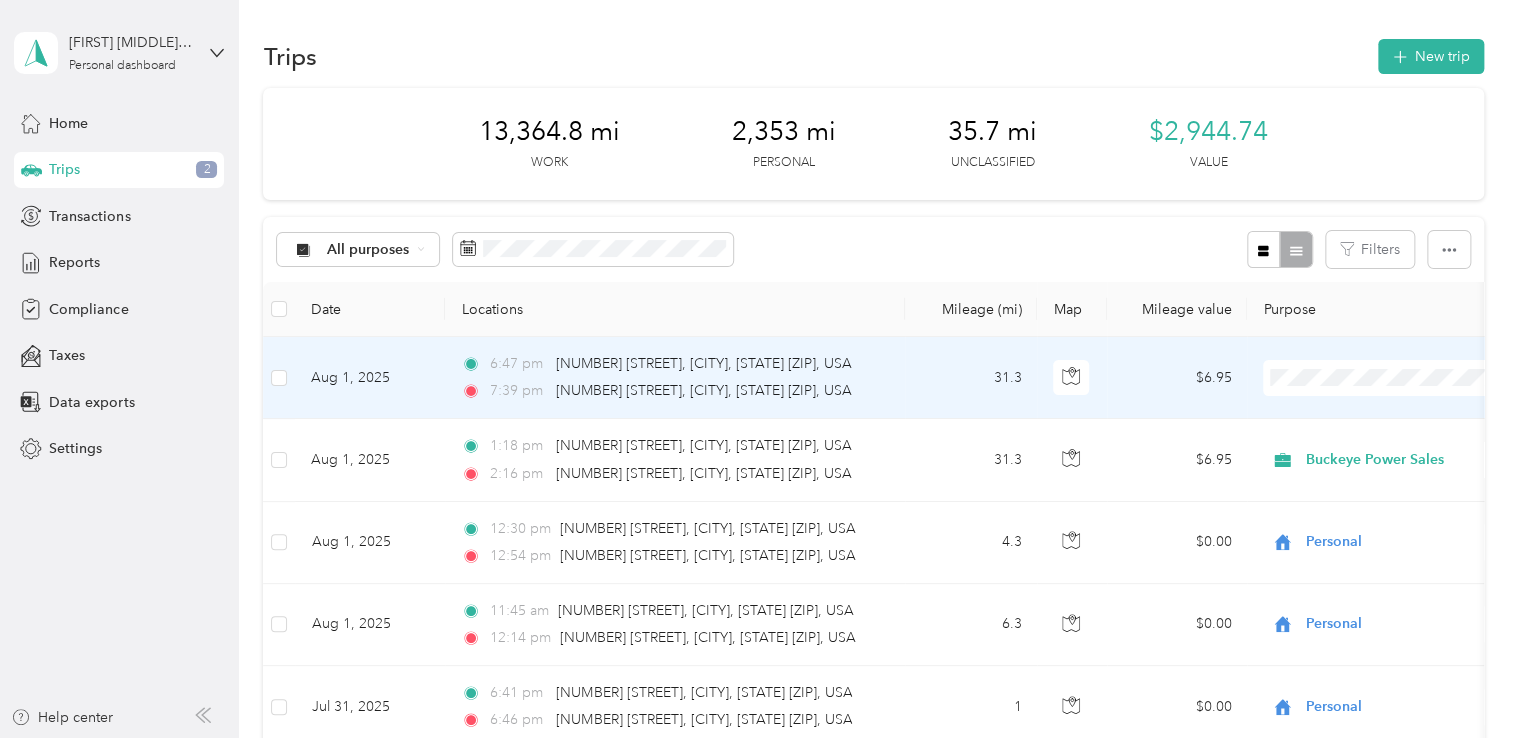 click on "Buckeye Power Sales" at bounding box center [1388, 414] 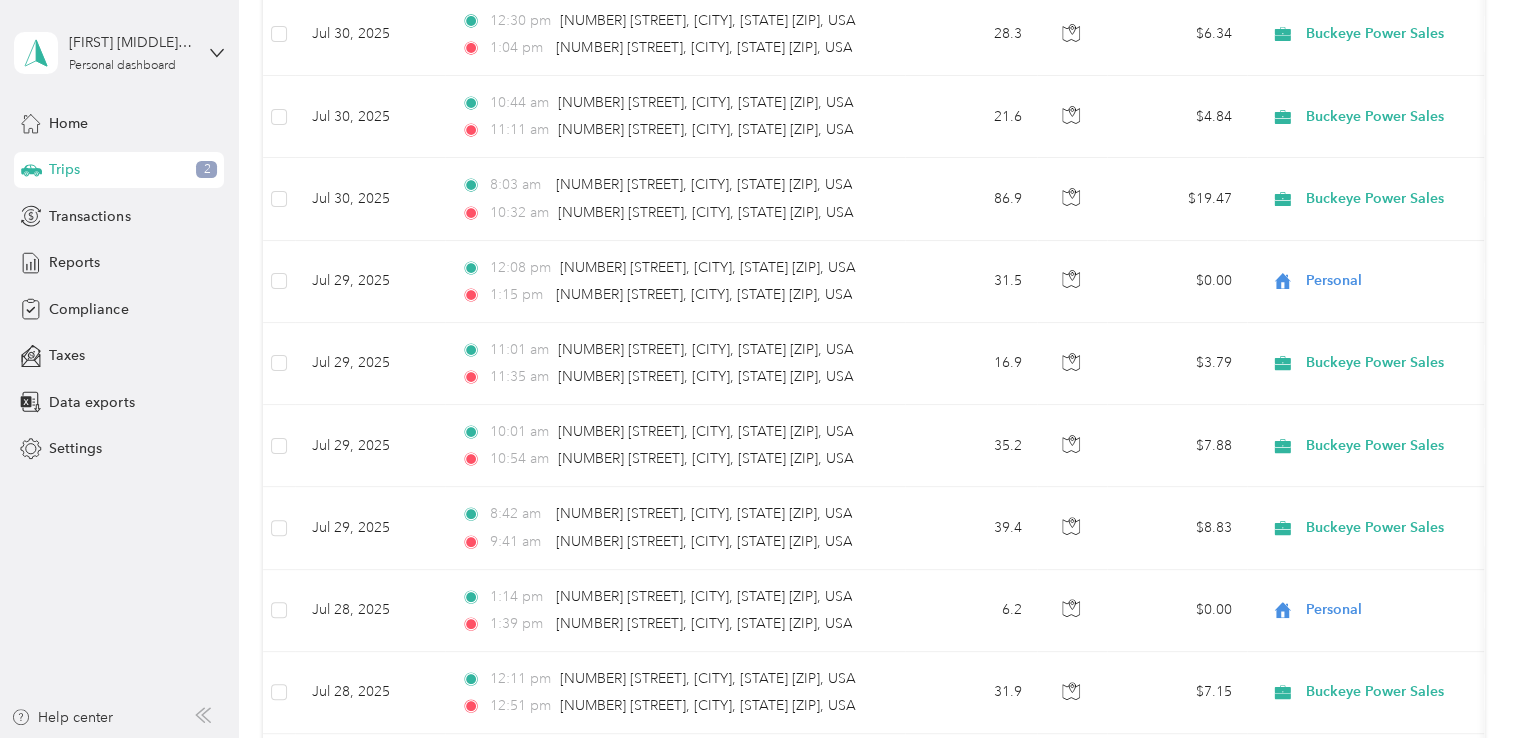 scroll, scrollTop: 1866, scrollLeft: 0, axis: vertical 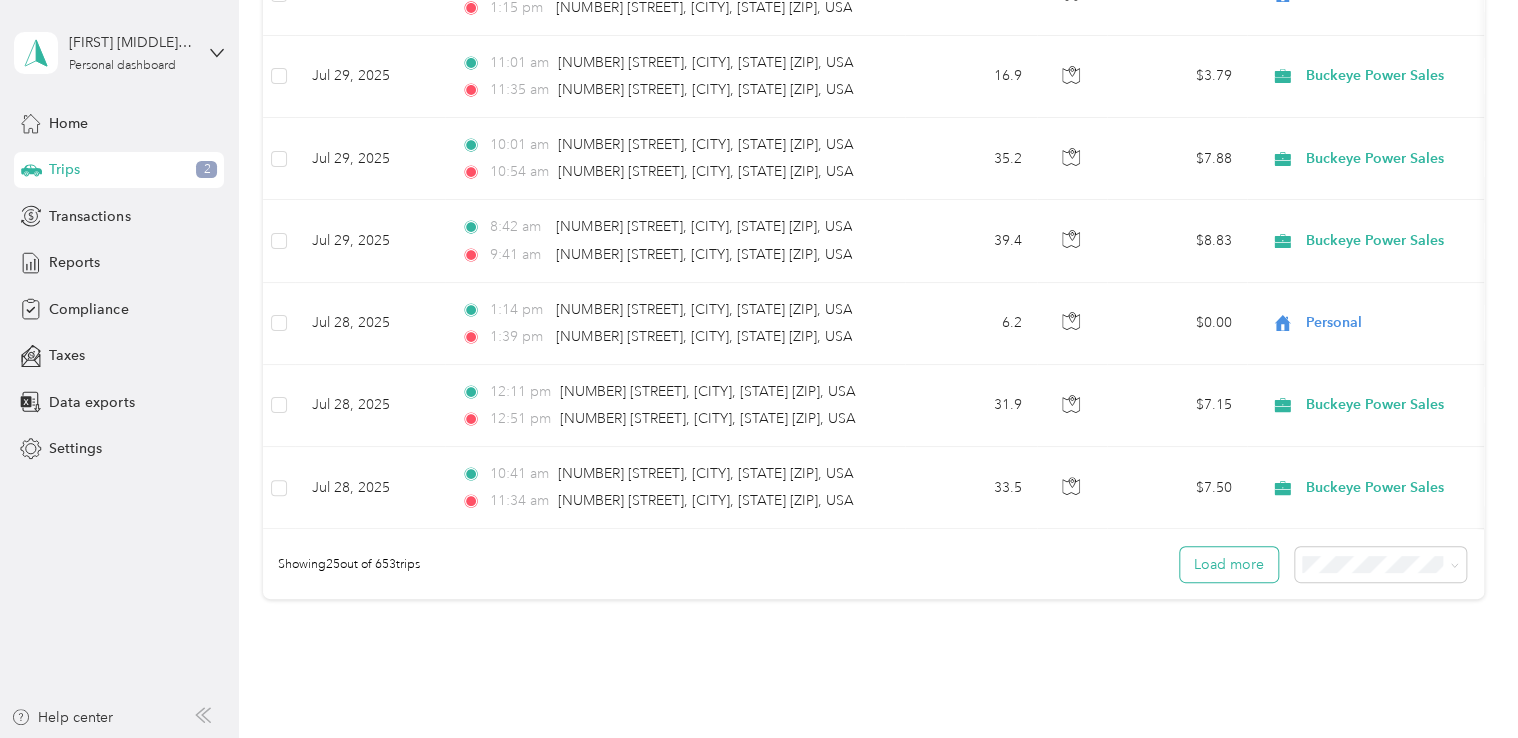 click on "Load more" at bounding box center [1229, 564] 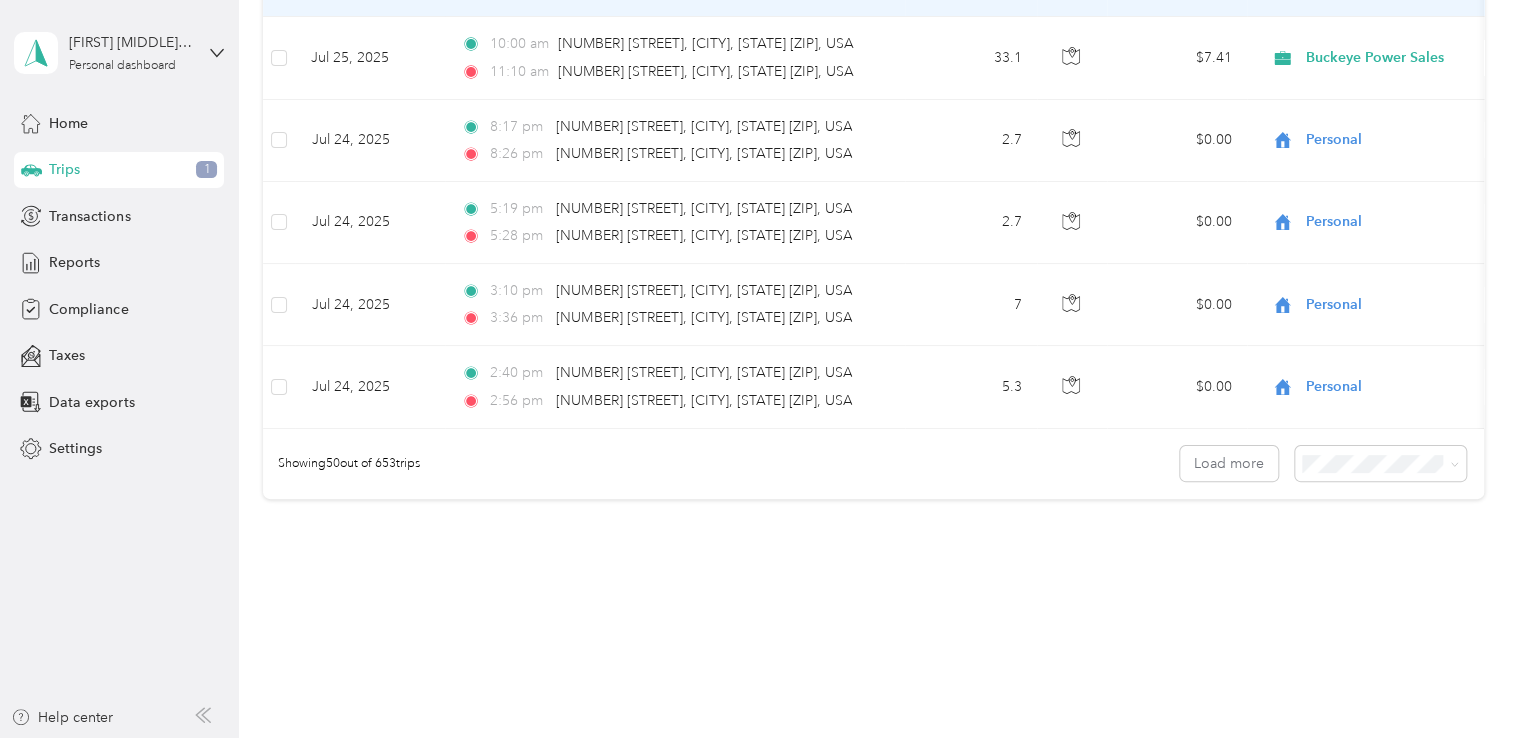 scroll, scrollTop: 4062, scrollLeft: 0, axis: vertical 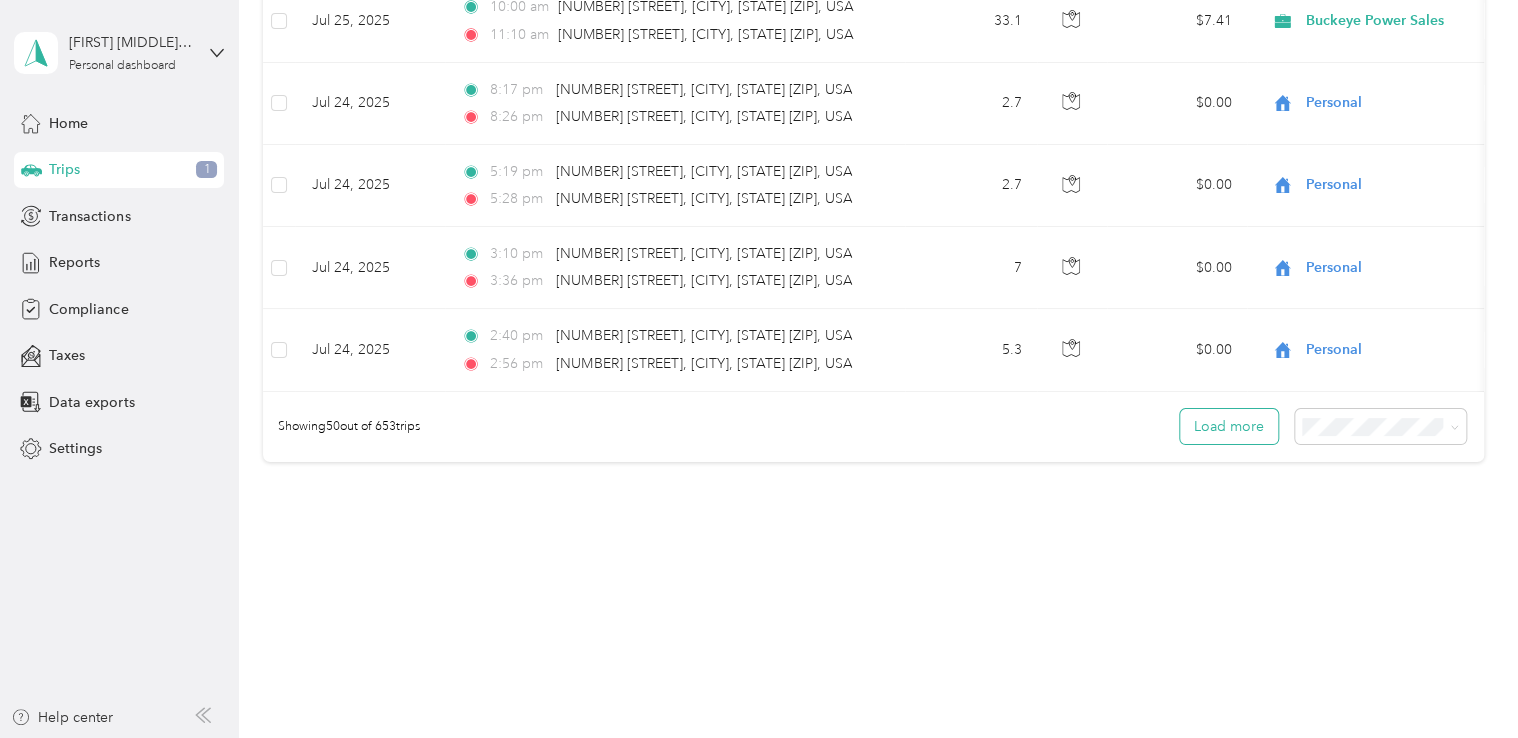 click on "Load more" at bounding box center [1229, 426] 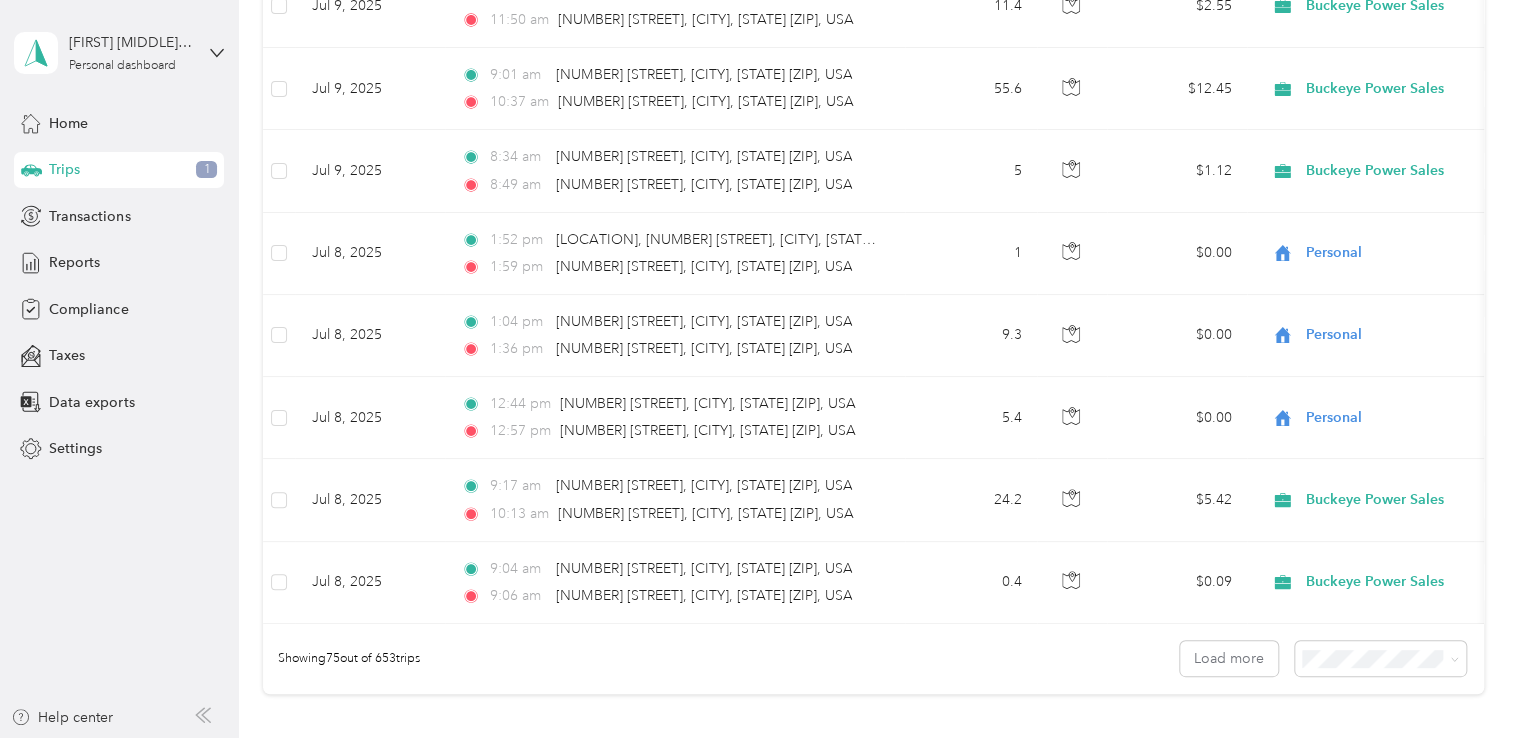 scroll, scrollTop: 5928, scrollLeft: 0, axis: vertical 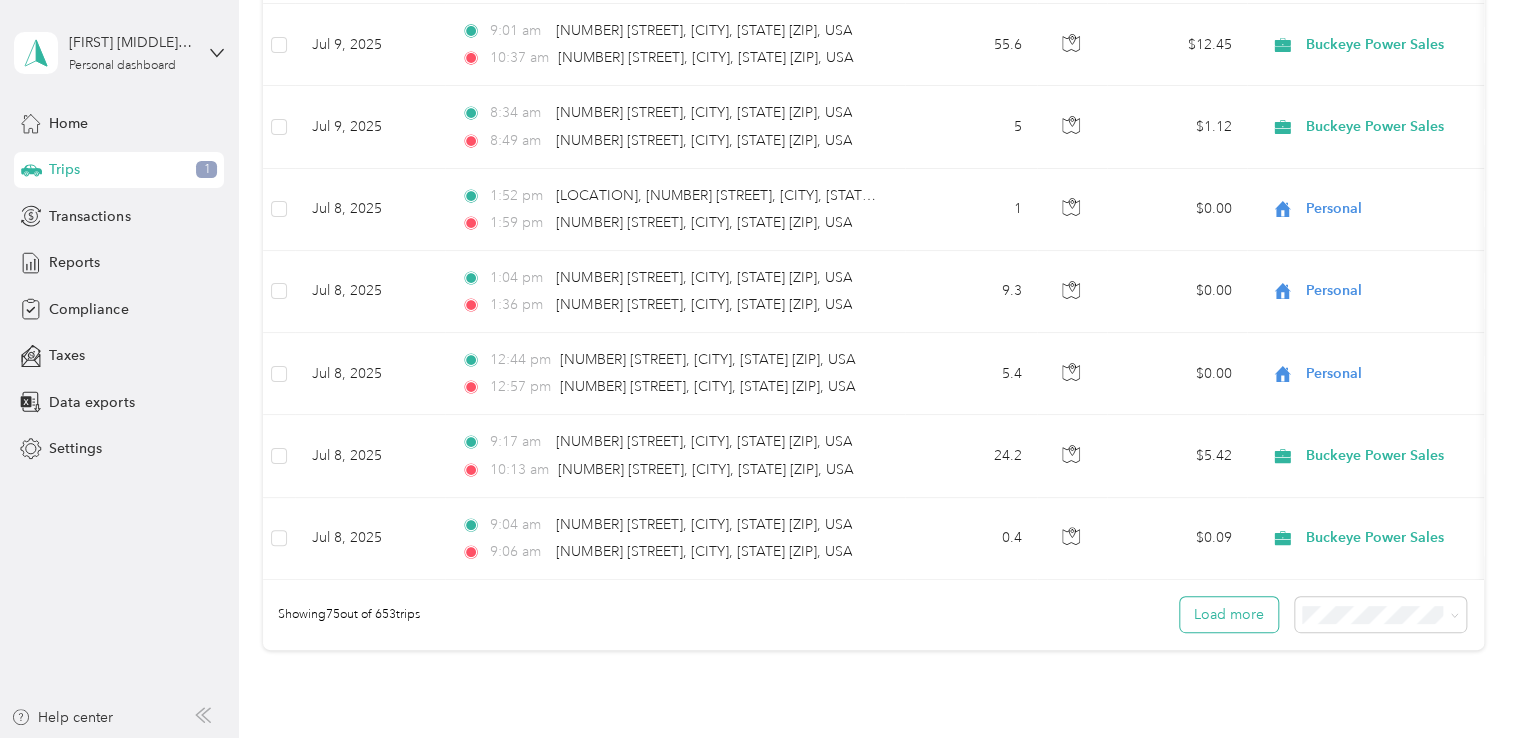 click on "Load more" at bounding box center [1229, 614] 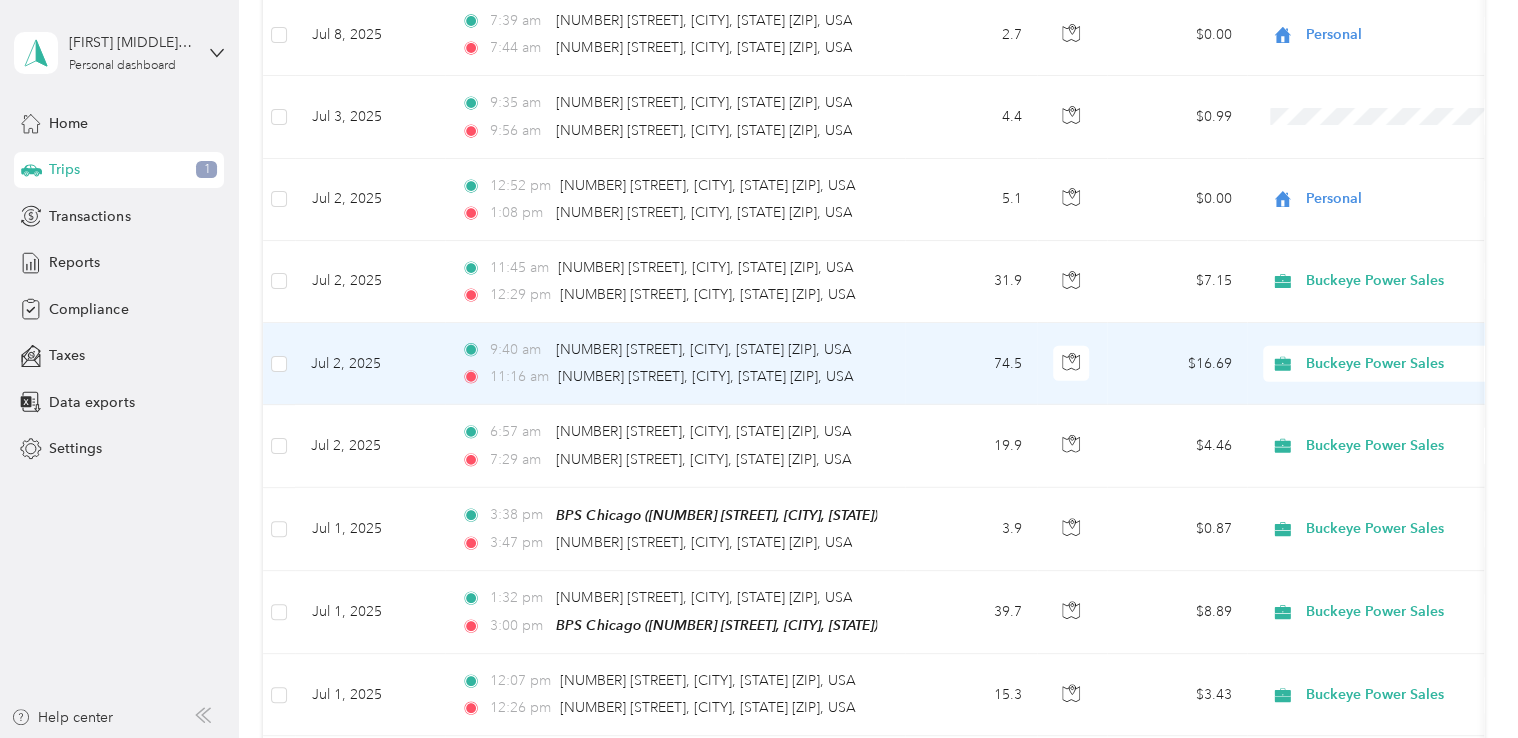 scroll, scrollTop: 6462, scrollLeft: 0, axis: vertical 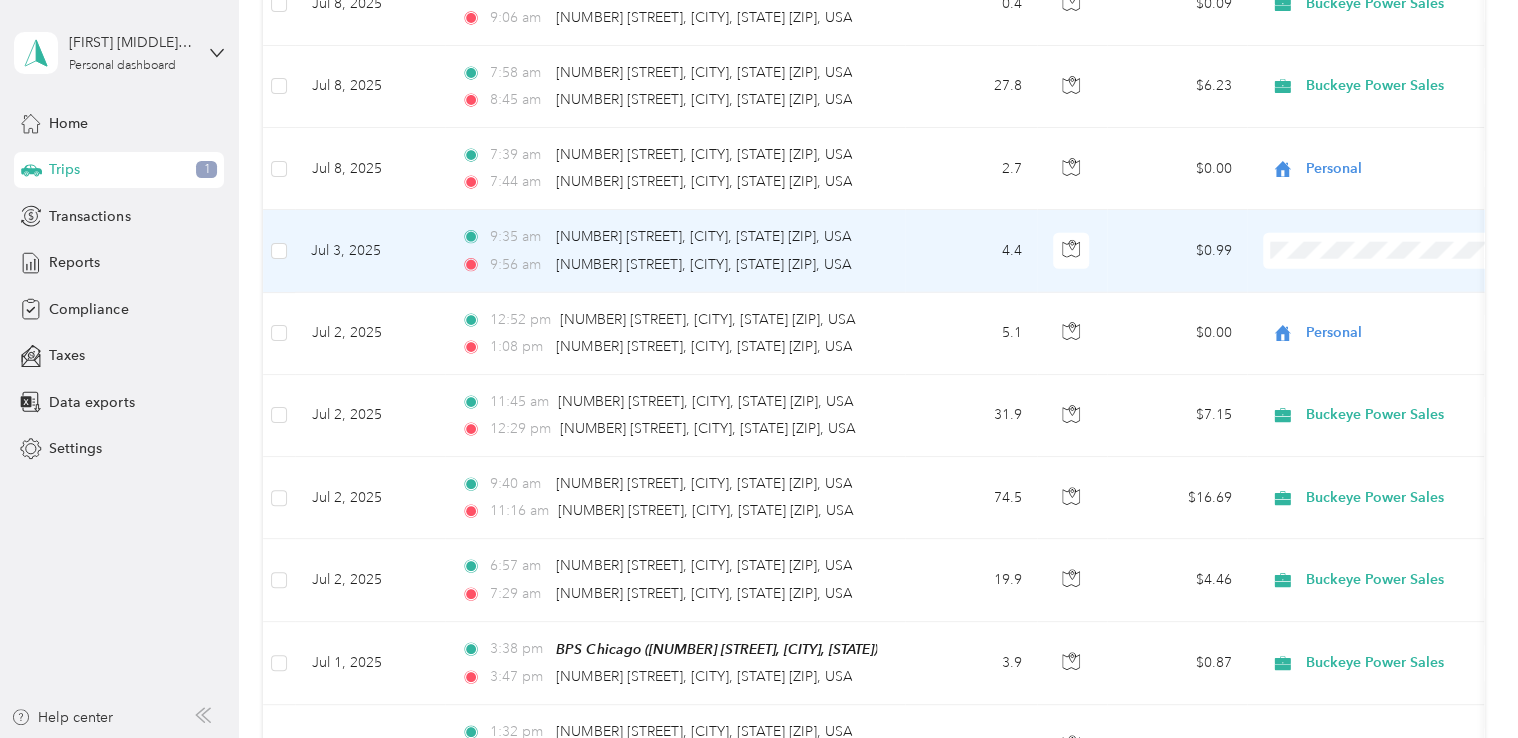 click on "Personal" at bounding box center [1388, 299] 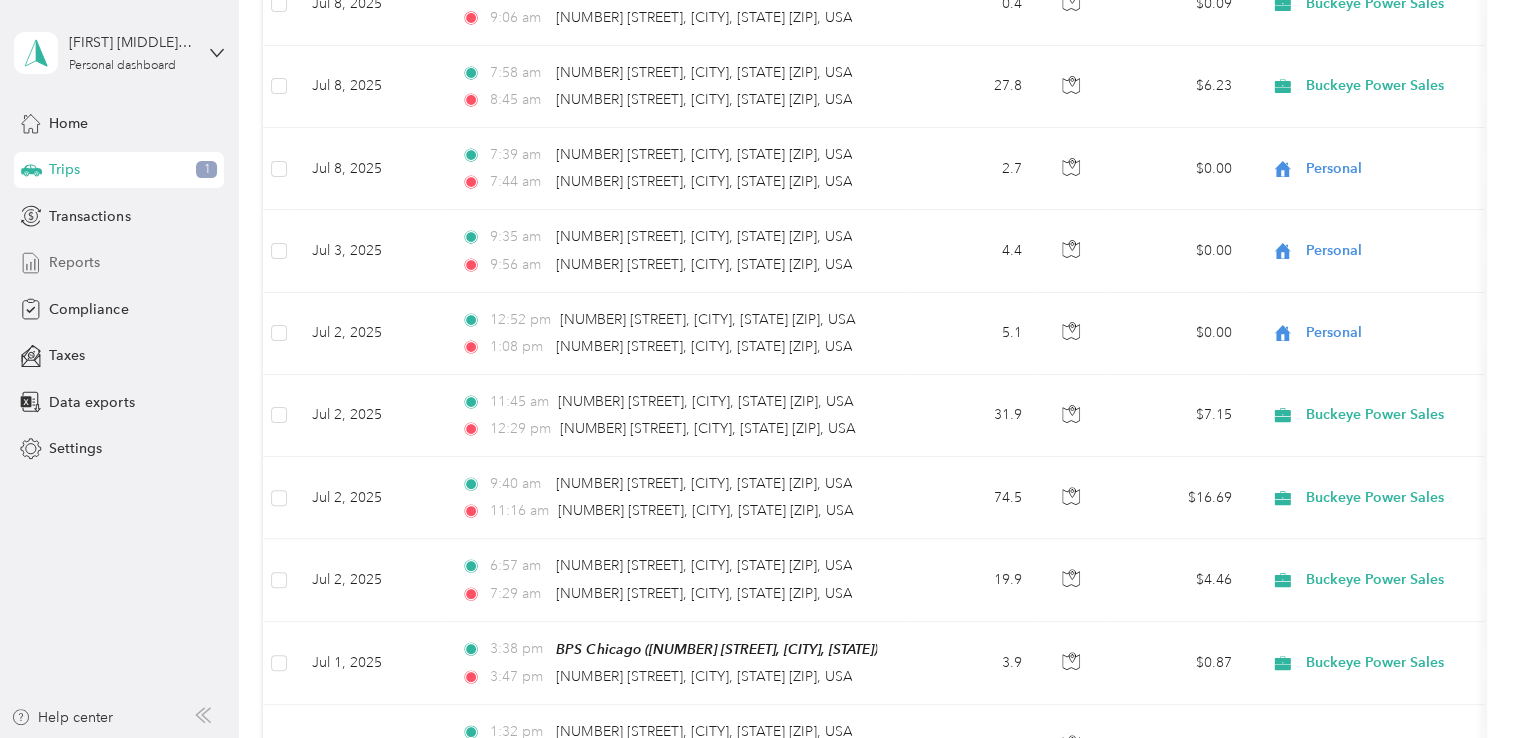 click on "Reports" at bounding box center (119, 263) 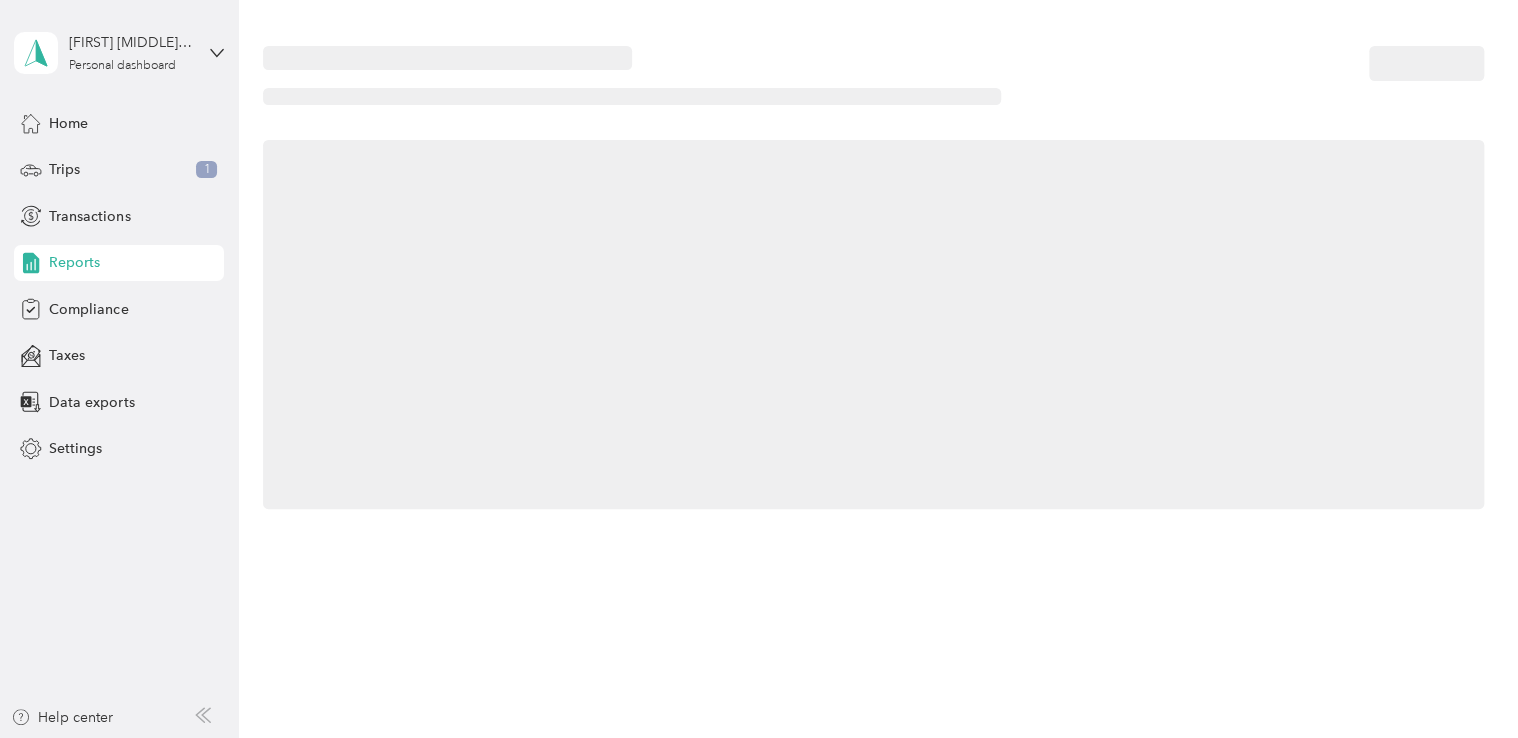 scroll, scrollTop: 0, scrollLeft: 0, axis: both 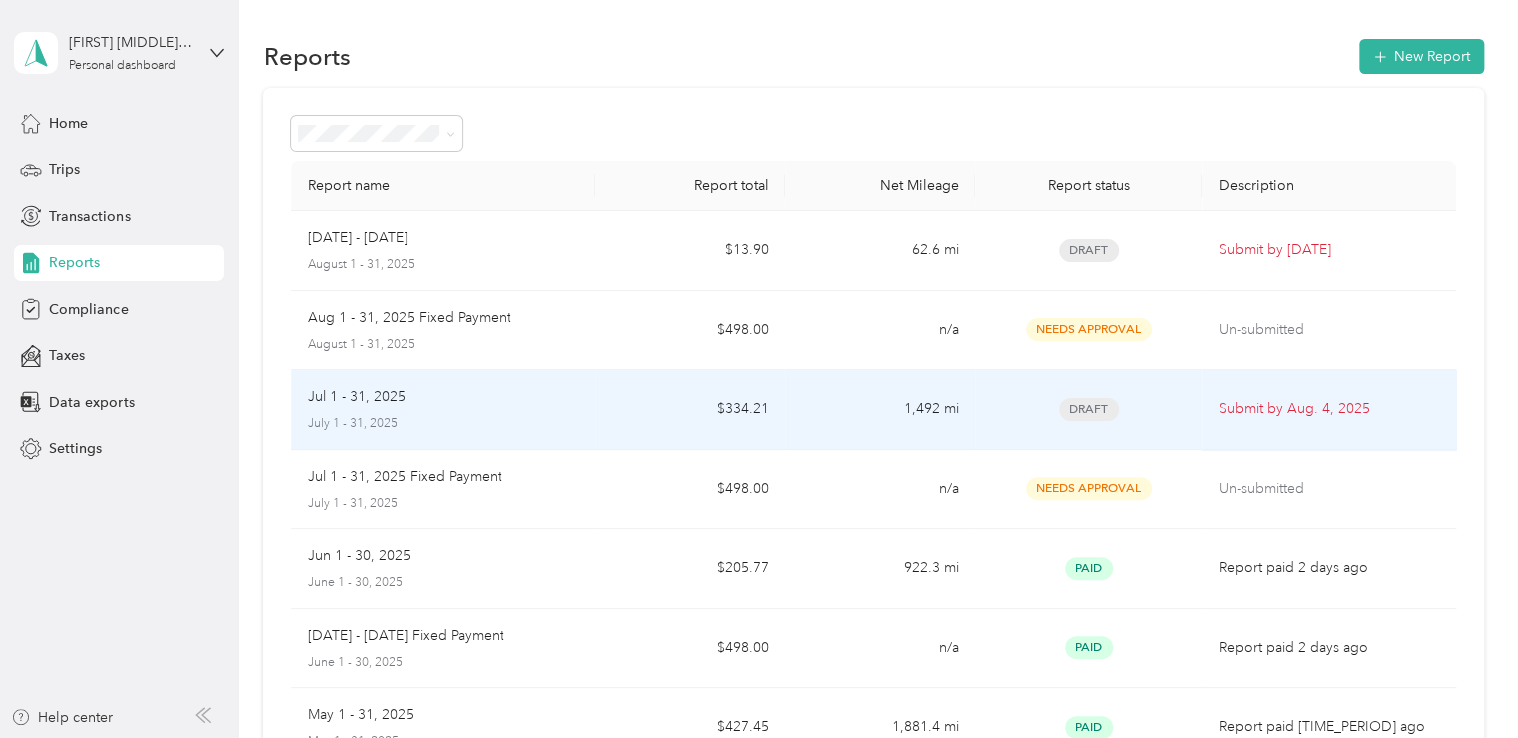 click on "Submit by [DATE]" at bounding box center (1328, 409) 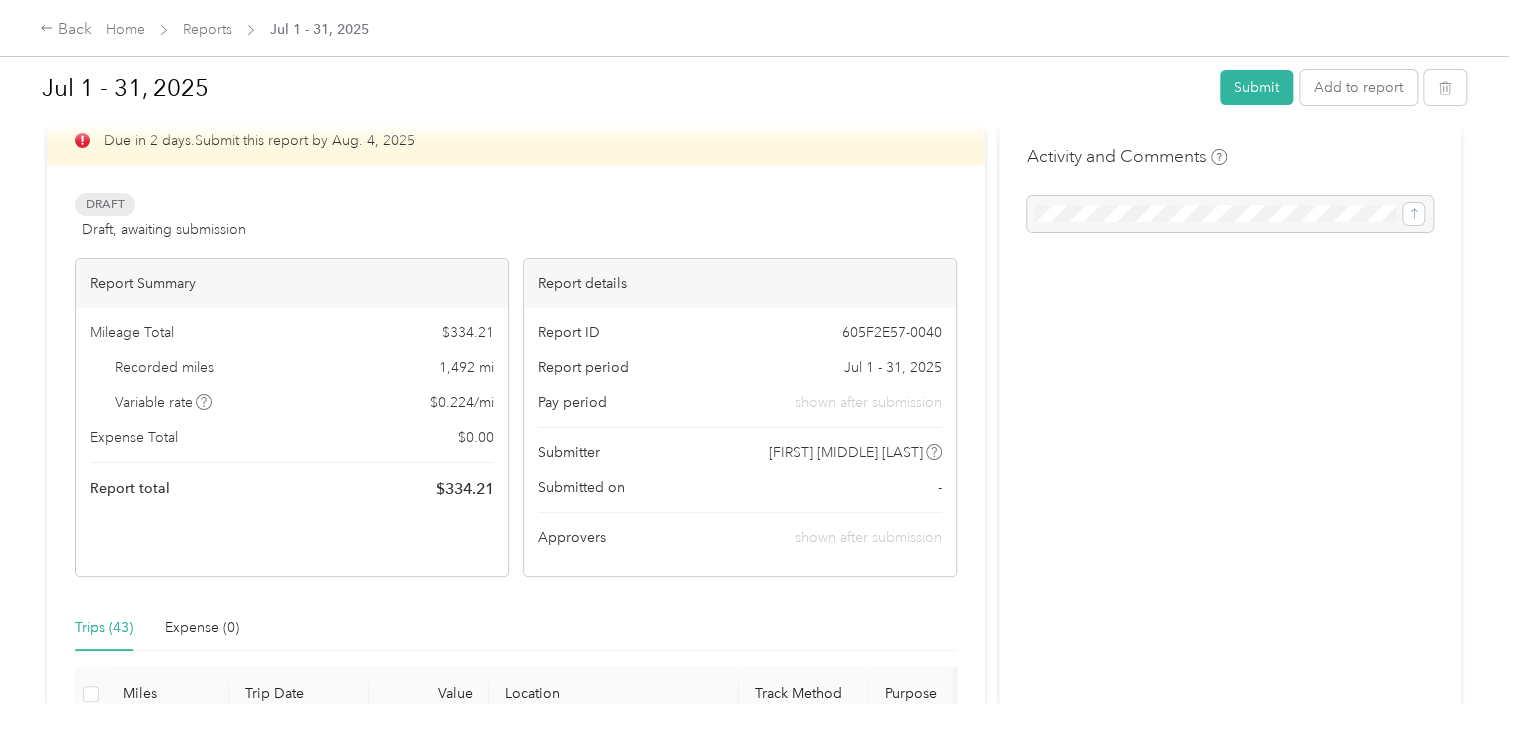 scroll, scrollTop: 0, scrollLeft: 0, axis: both 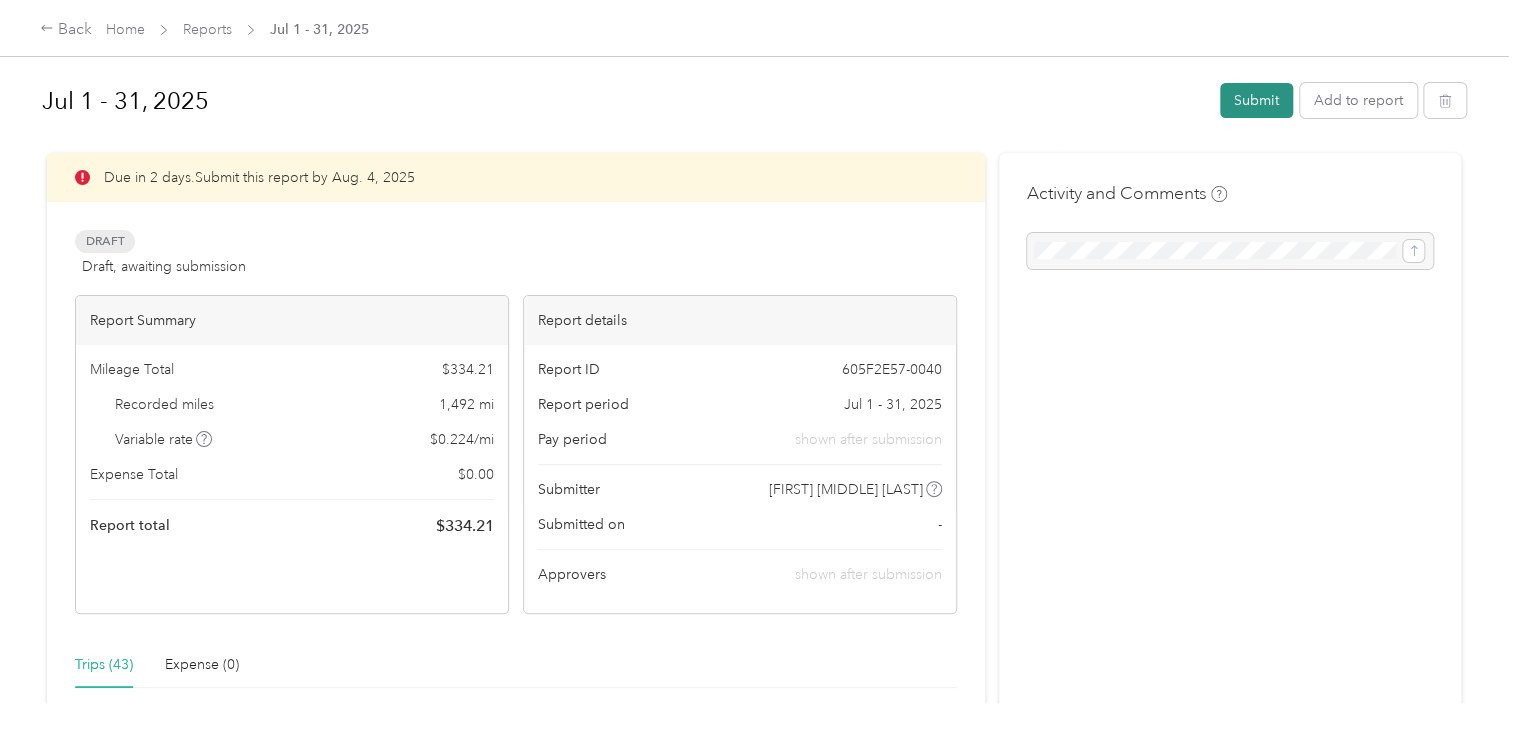 click on "Submit" at bounding box center (1256, 100) 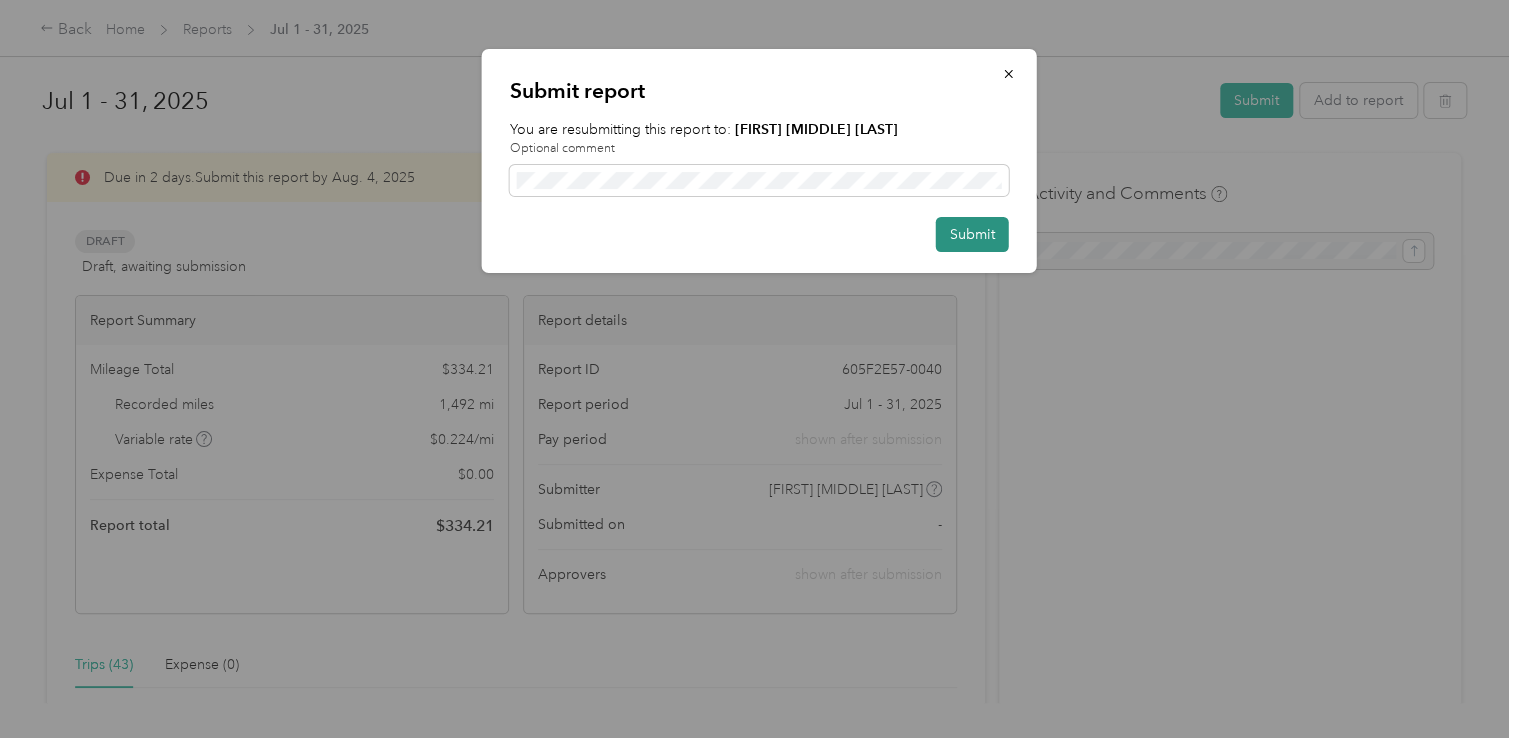 click on "Submit" at bounding box center (972, 234) 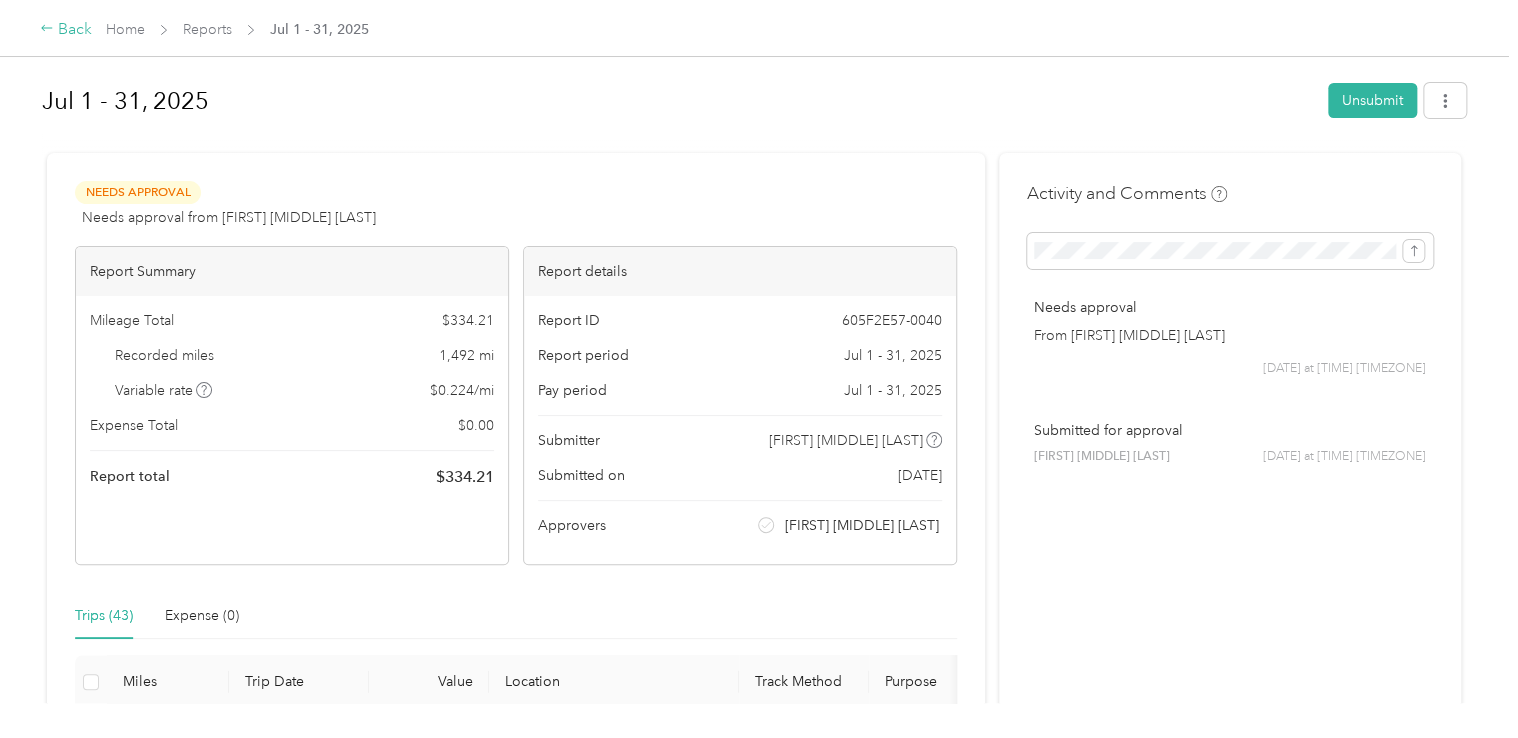 click on "Back" at bounding box center [66, 30] 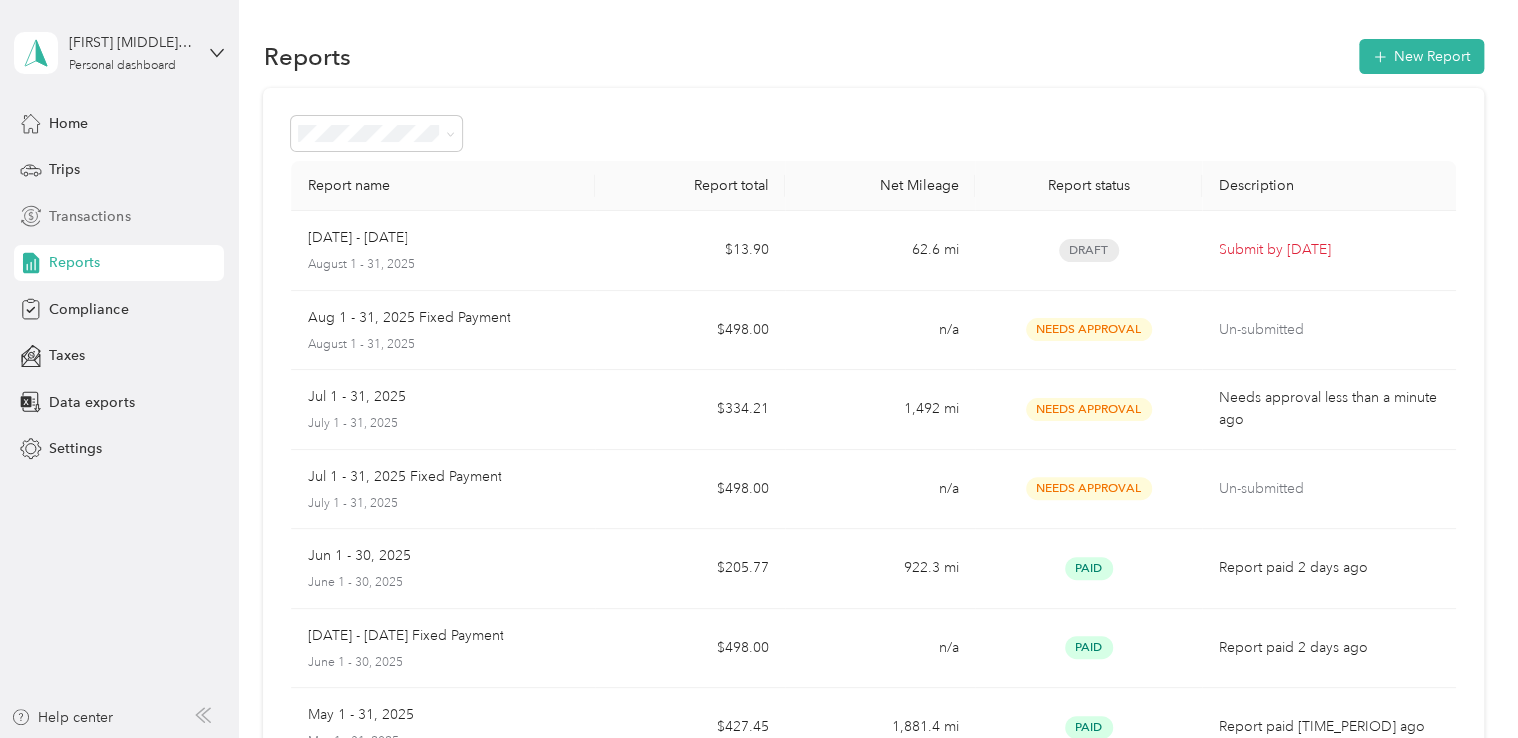 click on "Transactions" at bounding box center [89, 216] 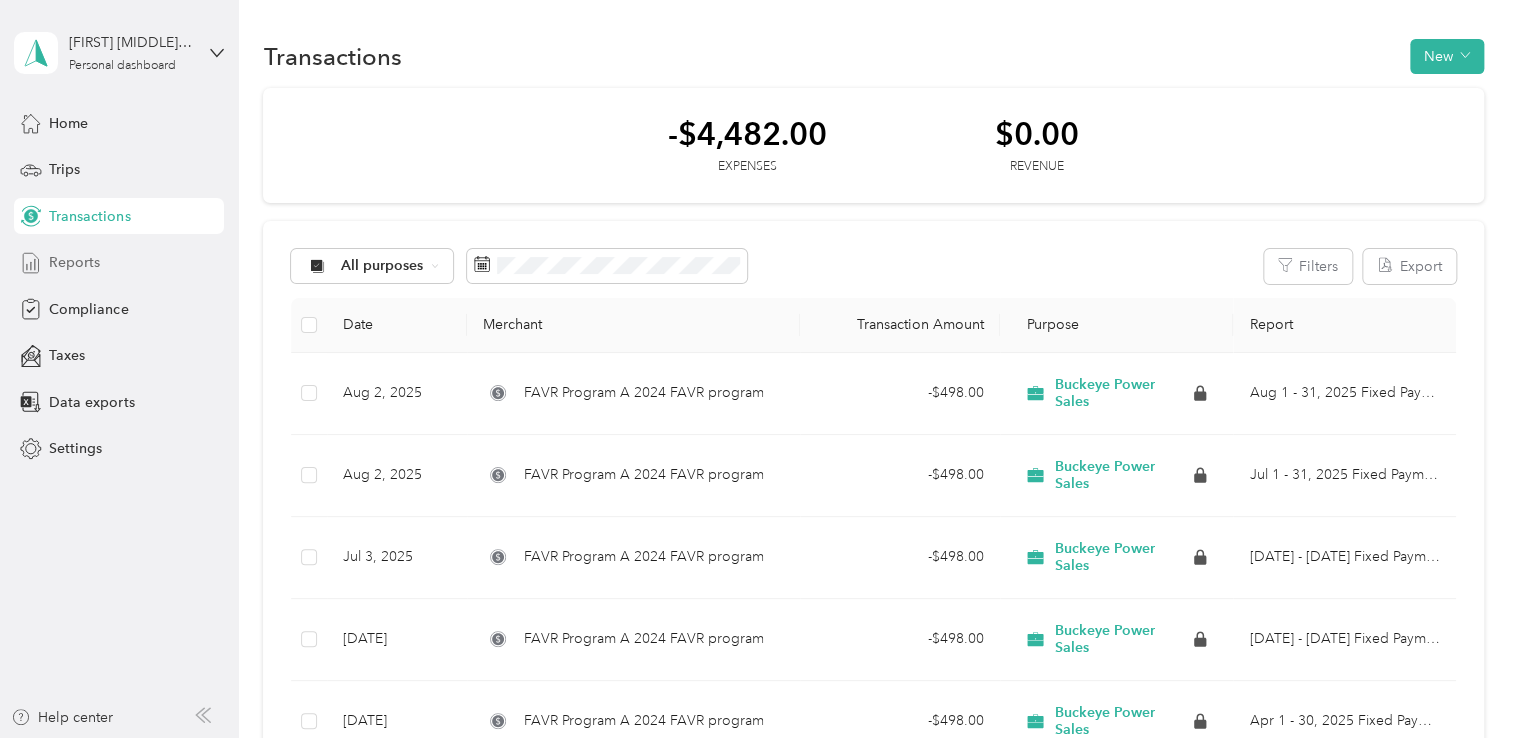 click on "Reports" at bounding box center [74, 262] 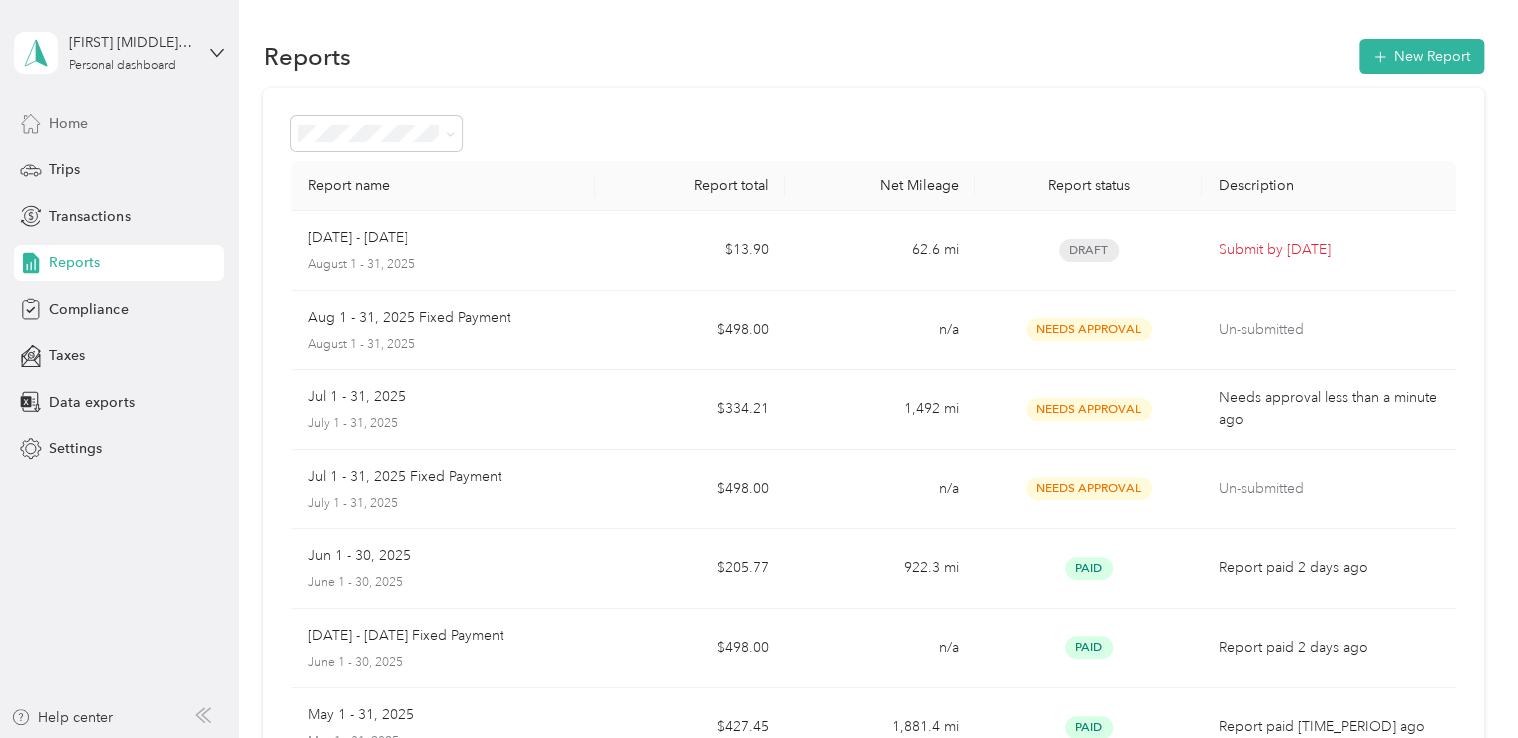 drag, startPoint x: 53, startPoint y: 122, endPoint x: 112, endPoint y: 113, distance: 59.682495 